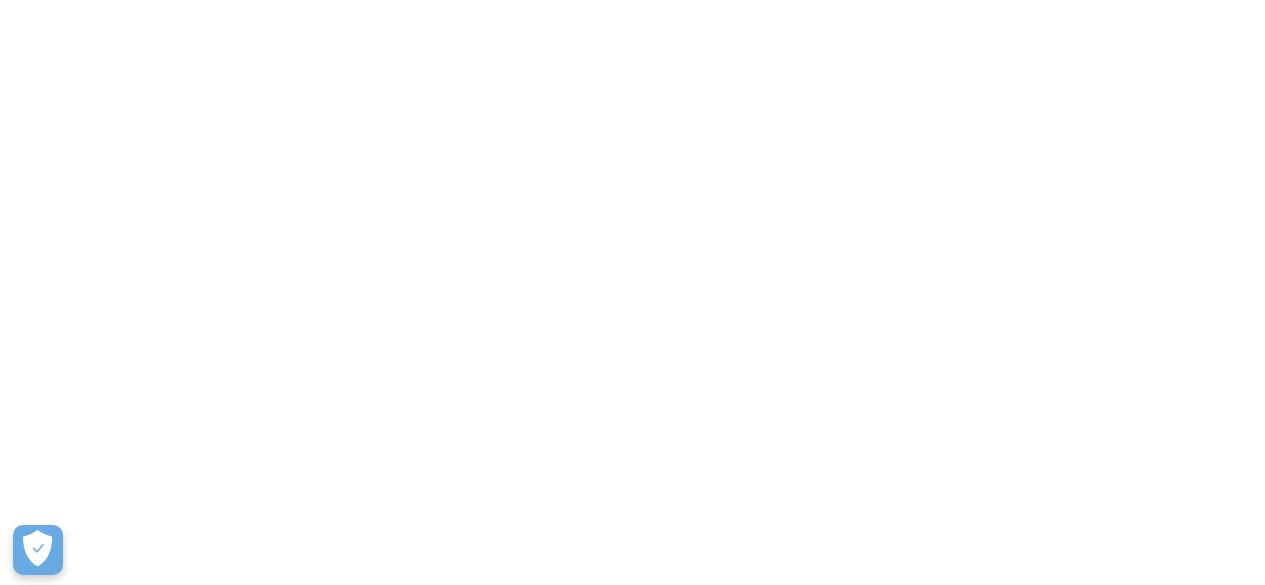 scroll, scrollTop: 0, scrollLeft: 0, axis: both 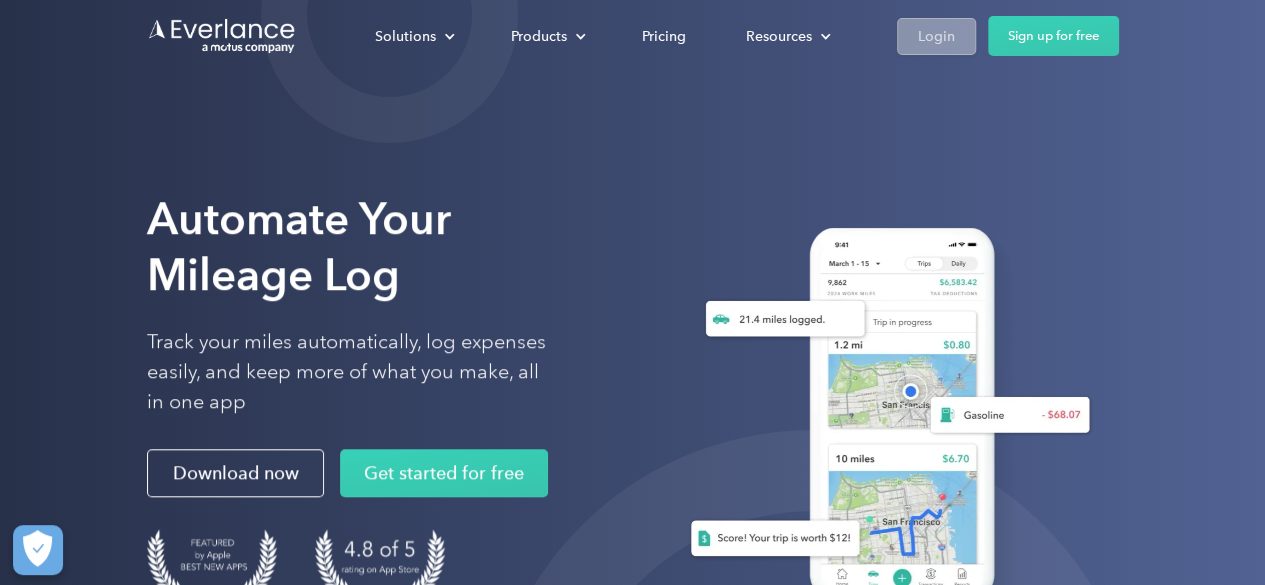 click on "Login" at bounding box center (936, 36) 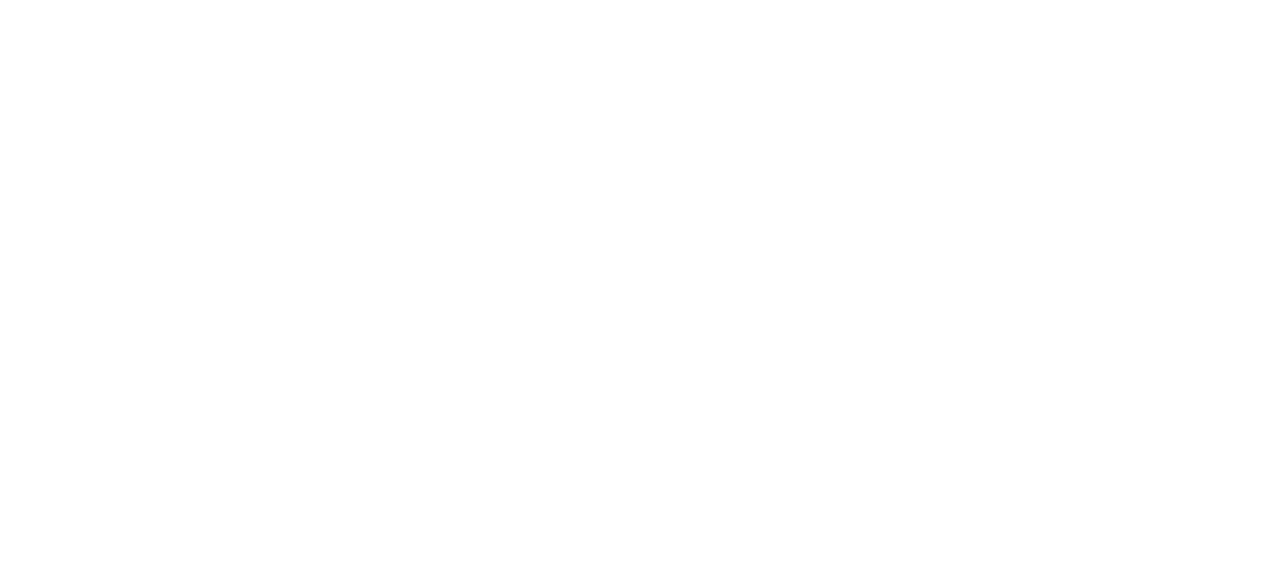 scroll, scrollTop: 0, scrollLeft: 0, axis: both 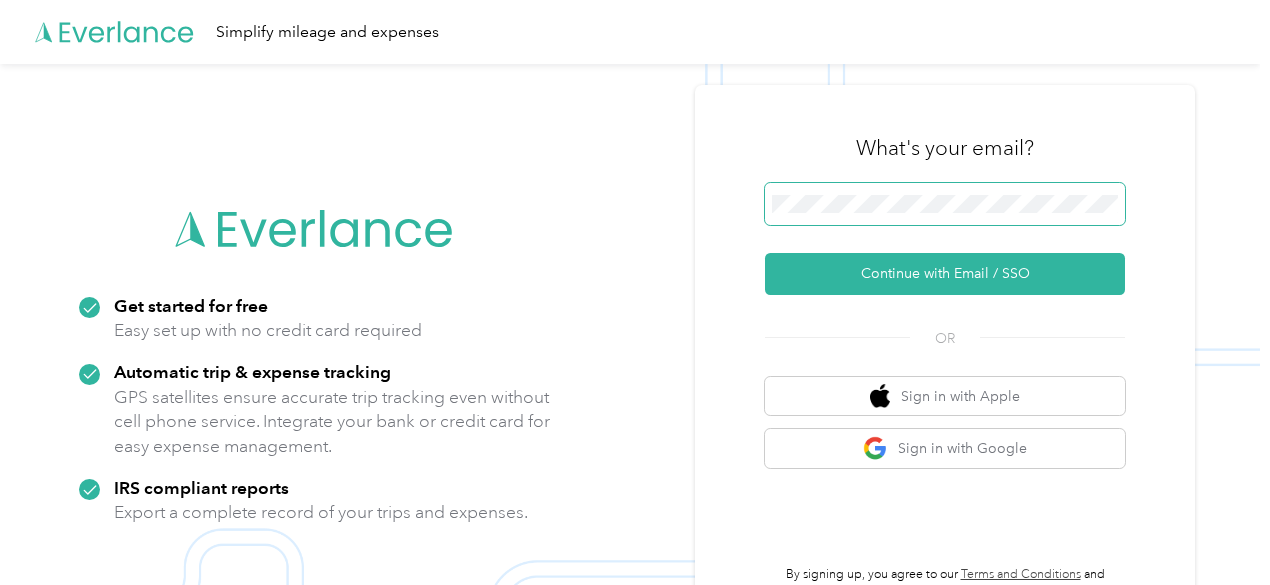 click at bounding box center (945, 204) 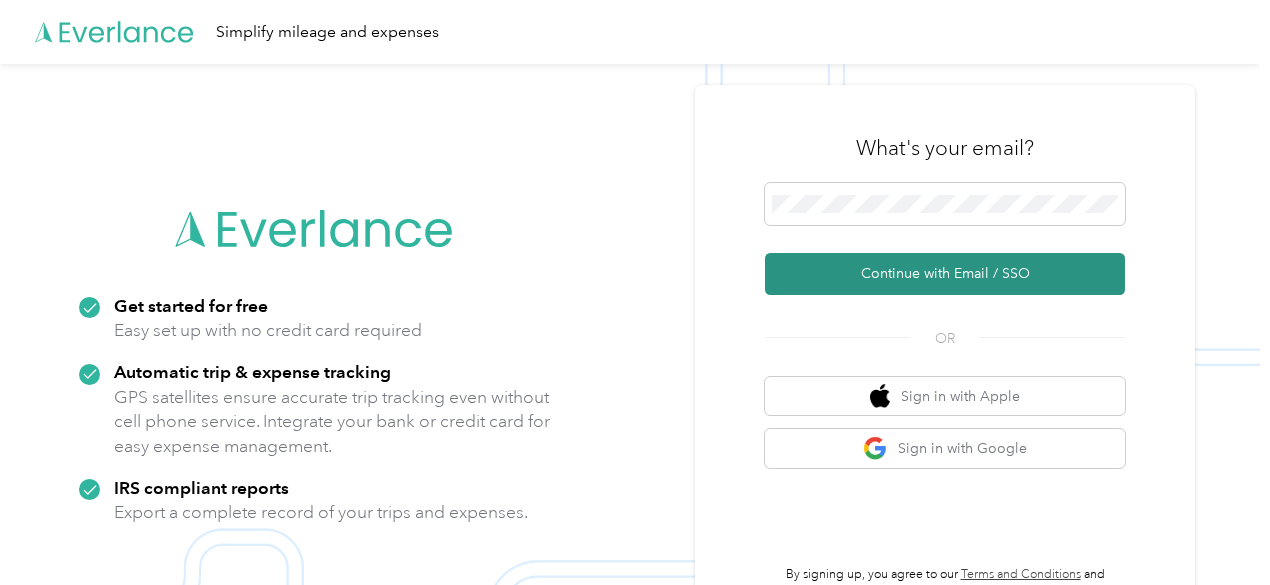 click on "Continue with Email / SSO" at bounding box center (945, 274) 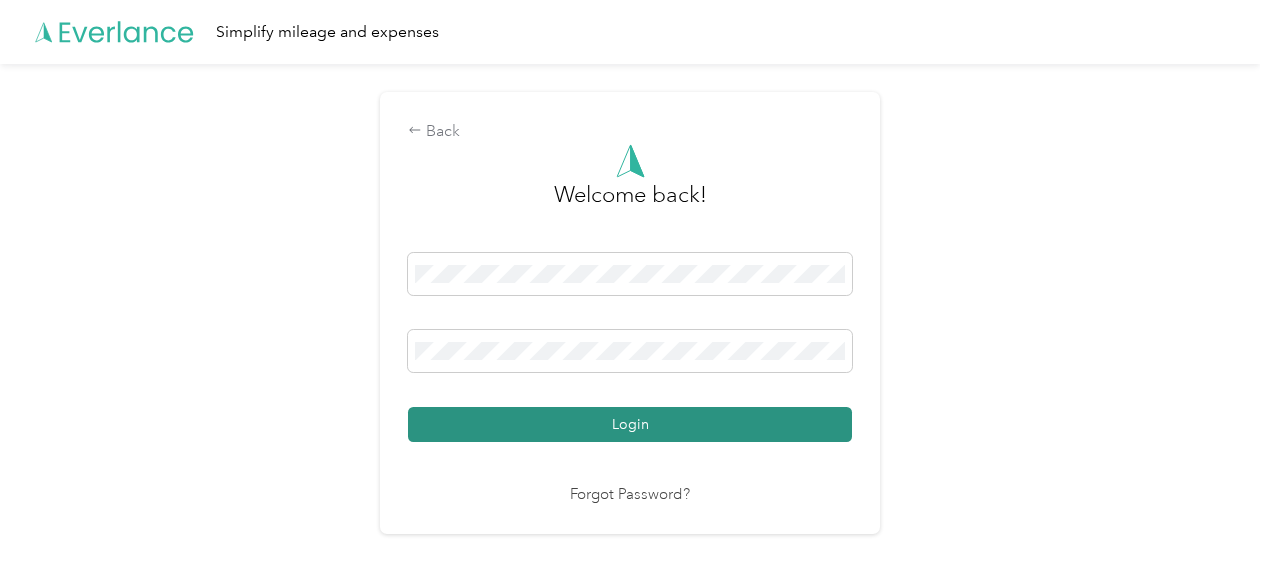 click on "Login" at bounding box center [630, 424] 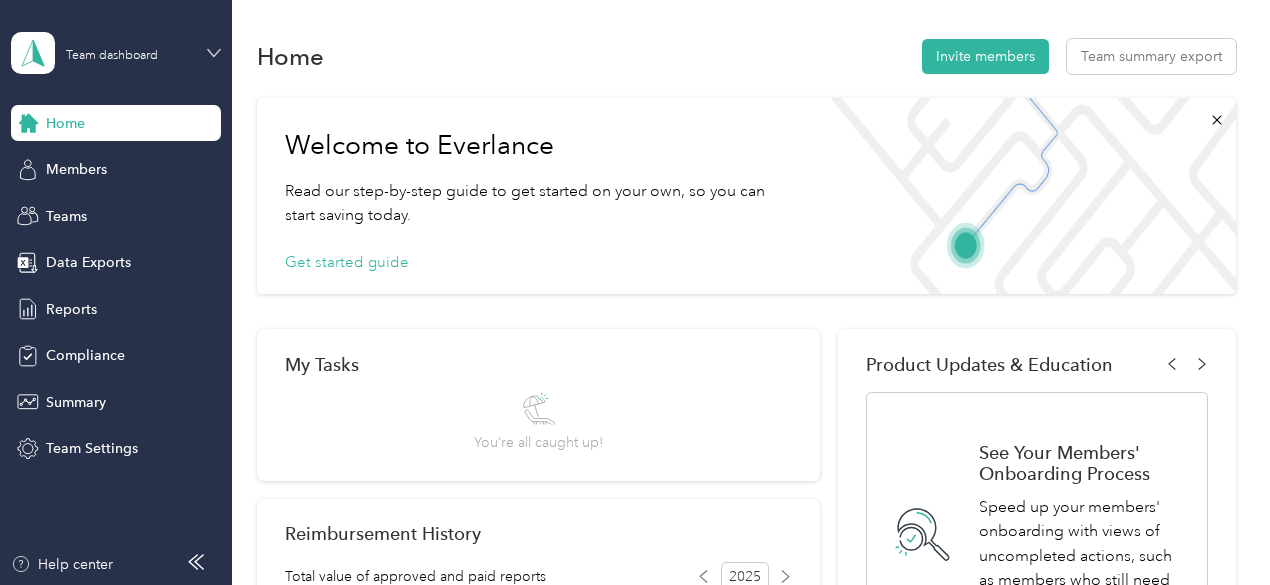 click 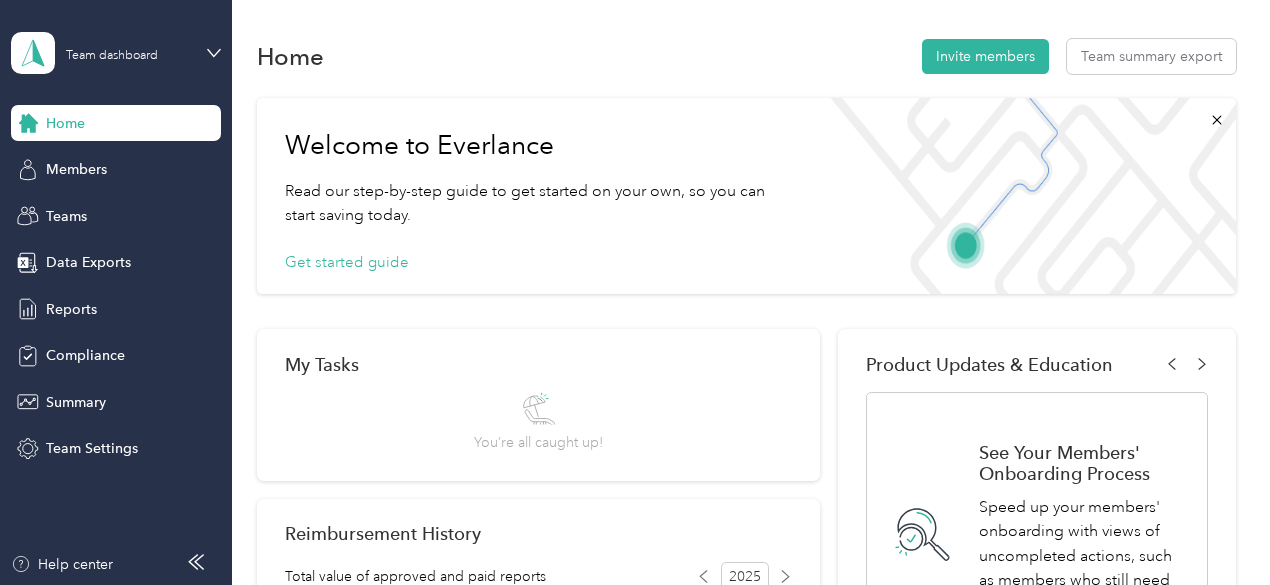 click on "Home Invite members Team summary export Welcome to Everlance Read our step-by-step guide to get started on your own, so you can start saving today. Get started guide My Tasks You’re all caught up! Reimbursement History Total value of approved and paid reports [YEAR] Variable reports Fixed reports Document Compliance View compliance High level insights from on your driver’s compliance. Product Updates & Education See Your Members' Onboarding Process Speed up your members' onboarding with views of uncompleted actions, such as members who still need to download the app. Learn more Everlance Product Update Log Stay up-to-date with the latest updates and improvements that directly impact you and your employees each month. Learn more BETA Flag problem reports automatically Speed up report review with Outlier Flags. Create rules to flag reports automatically. Learn more Watch Tutorial COMING SOON Introducing EverPay Get early access Reimbursement Programs Number of members in each reimbursement program." at bounding box center [746, 903] 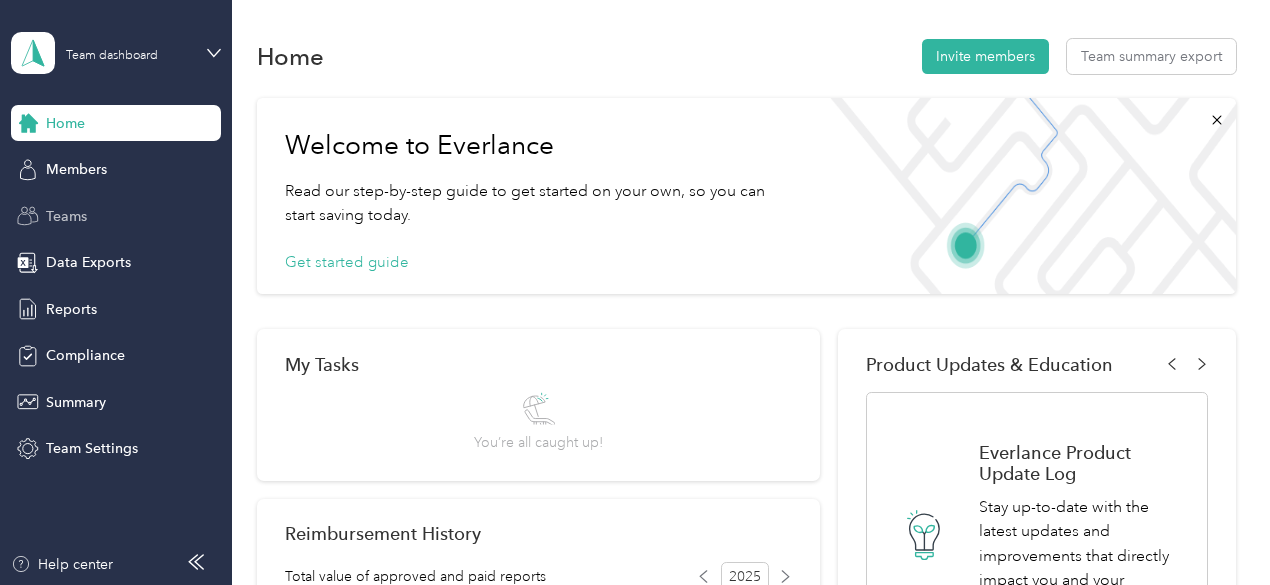 click on "Teams" at bounding box center [66, 216] 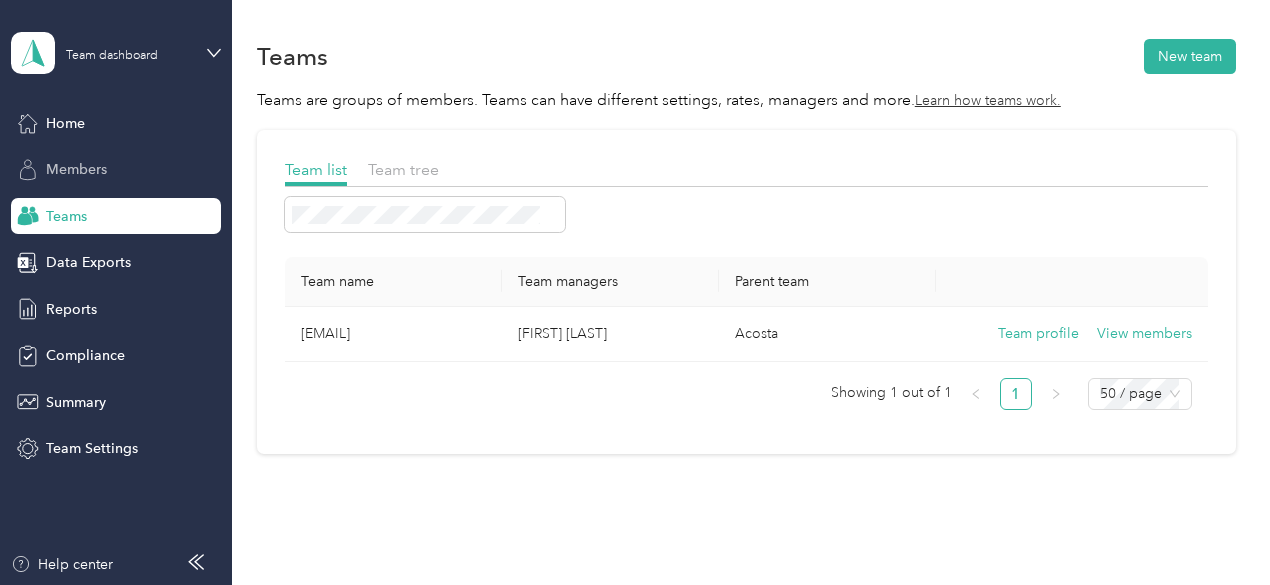 click on "Members" at bounding box center (76, 169) 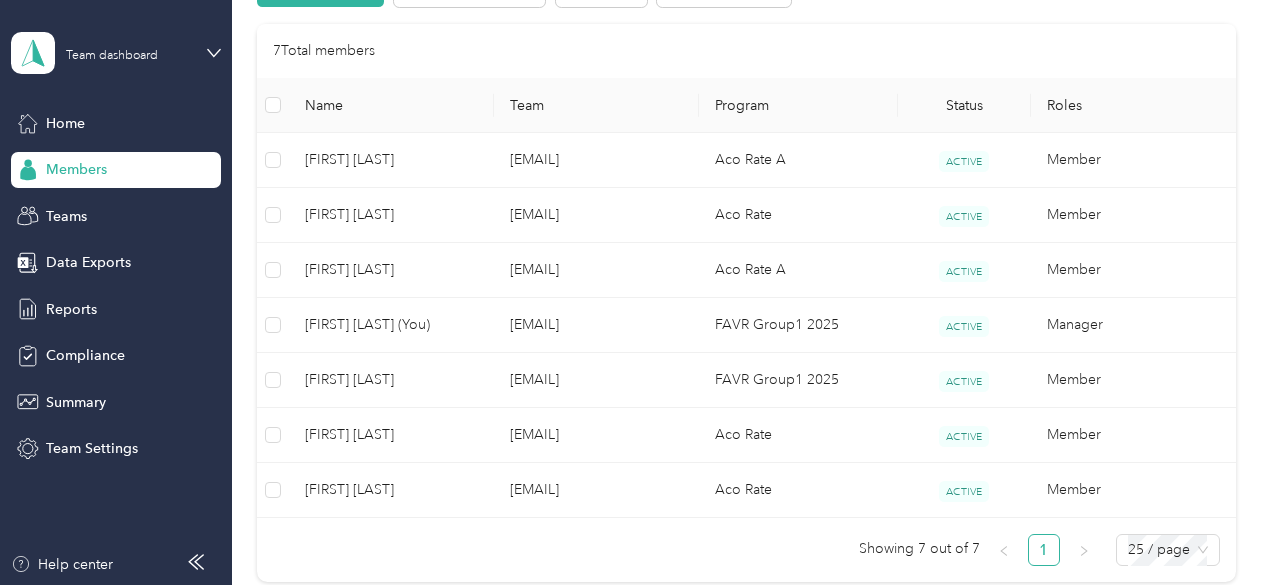 scroll, scrollTop: 468, scrollLeft: 0, axis: vertical 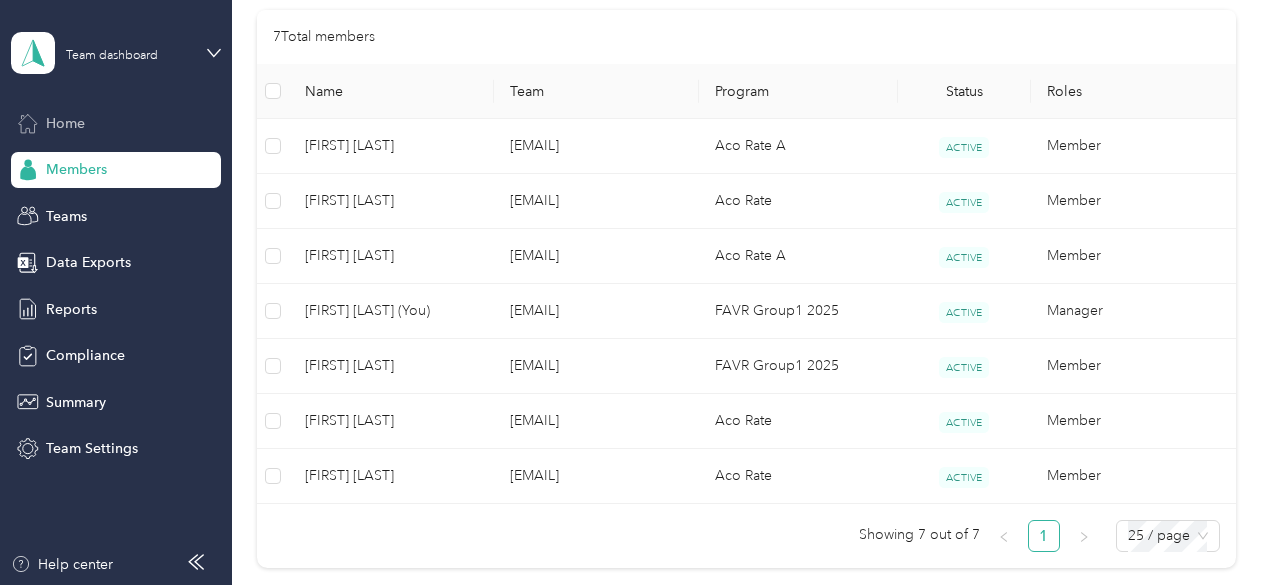click on "Home" at bounding box center (116, 123) 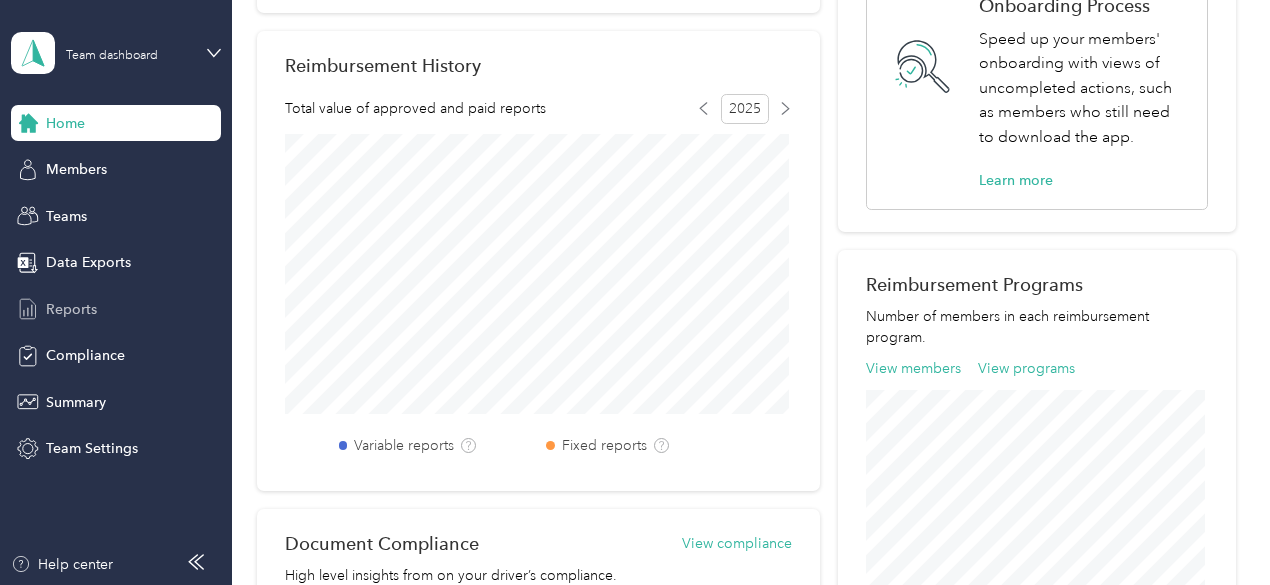 click on "Reports" at bounding box center (71, 309) 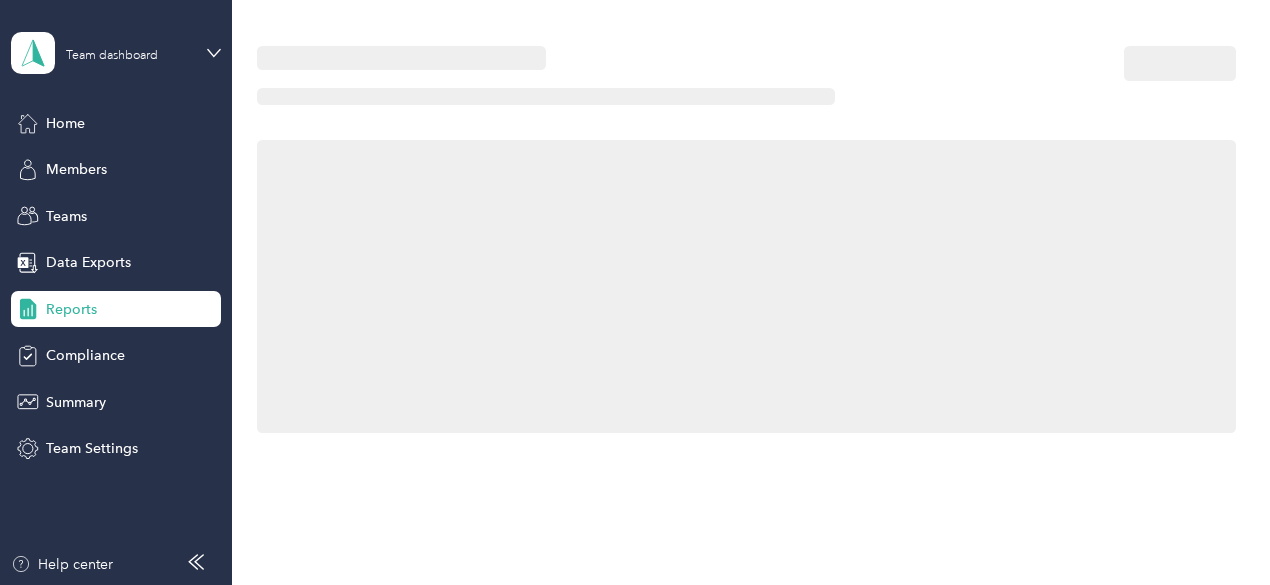 scroll, scrollTop: 0, scrollLeft: 0, axis: both 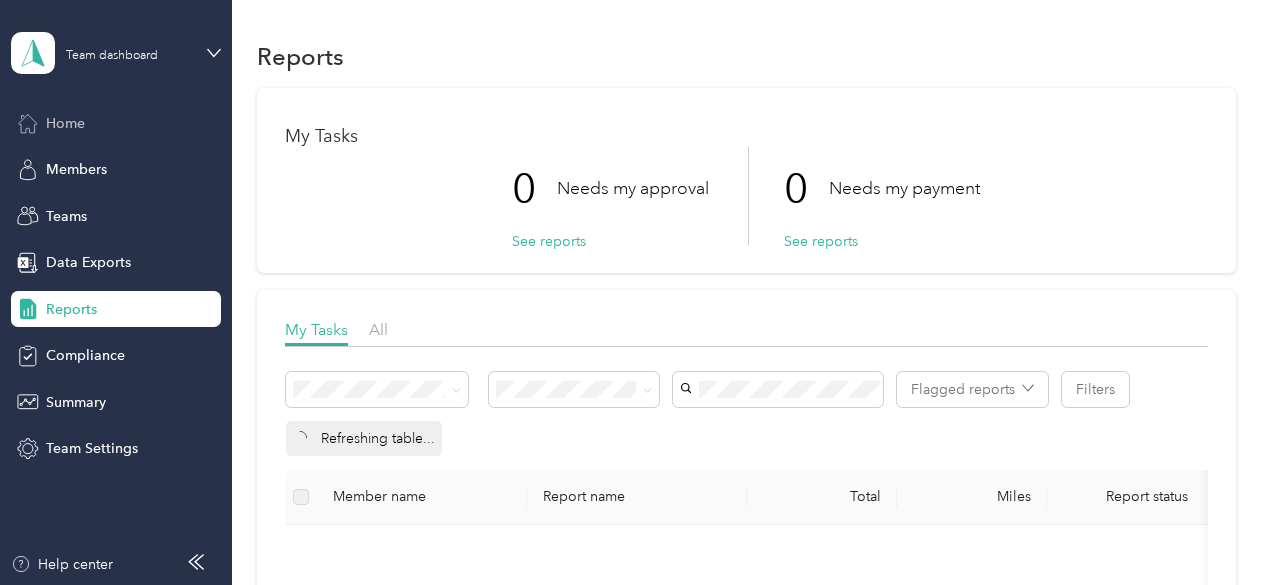 click on "Home" at bounding box center [116, 123] 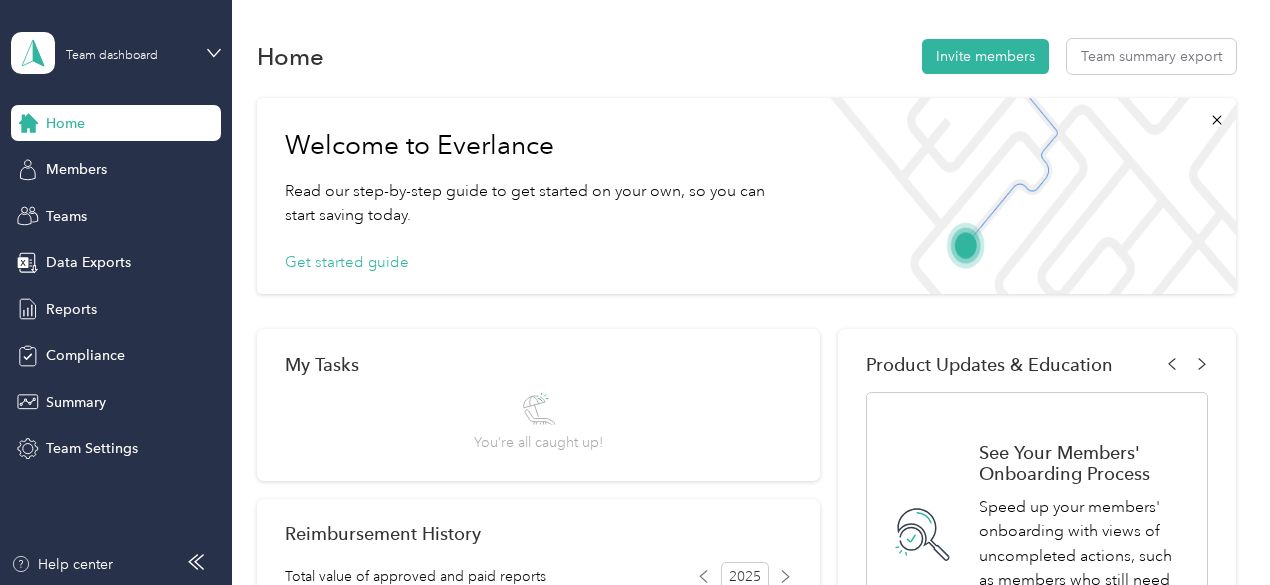 click on "Team dashboard" at bounding box center [116, 53] 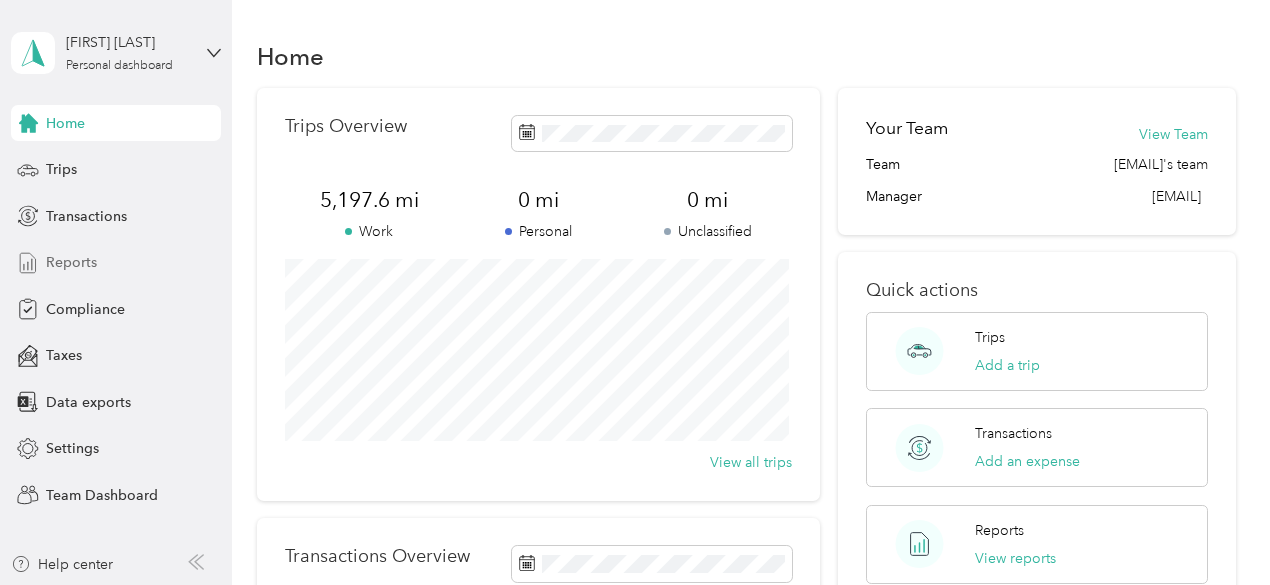 click on "Reports" at bounding box center [71, 262] 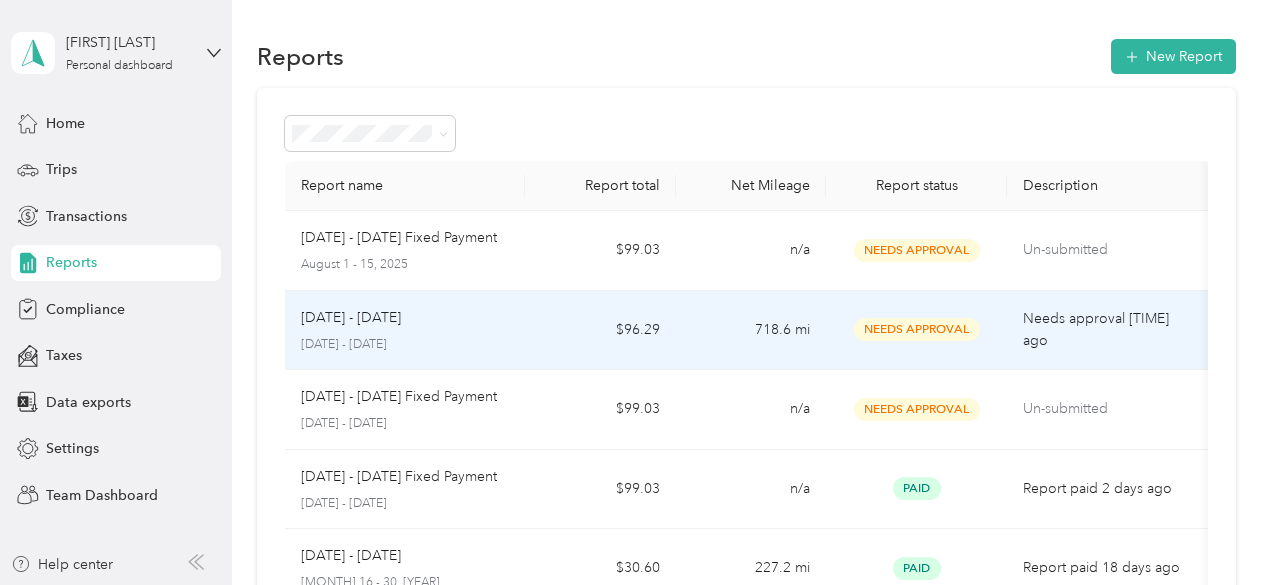 click on "[DATE] - [DATE]" at bounding box center (405, 318) 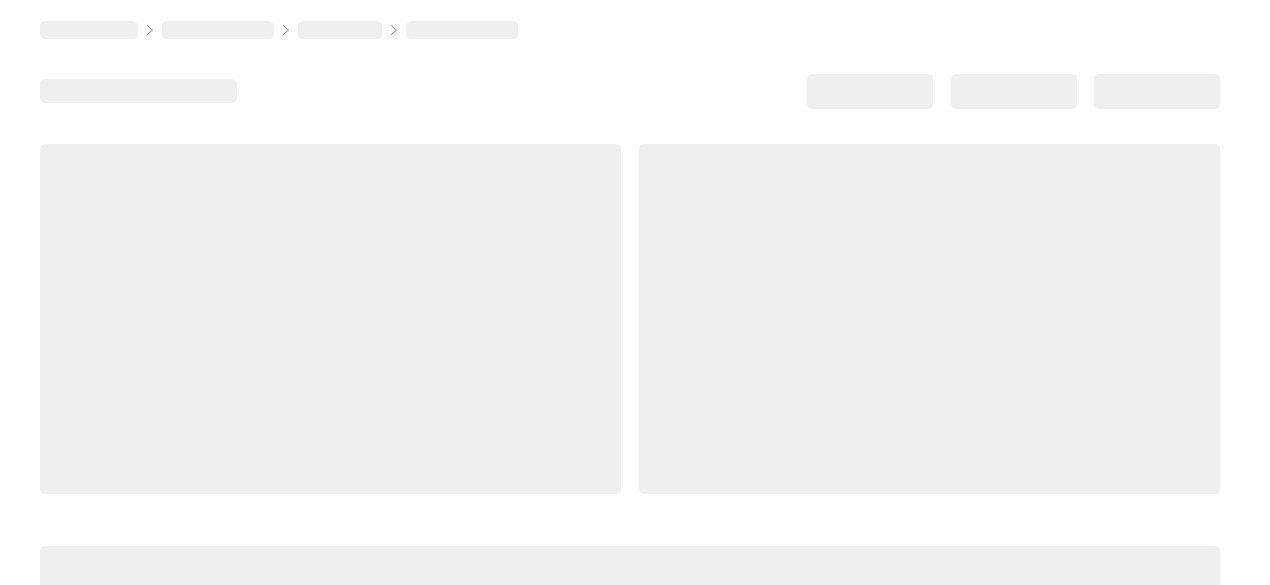 click at bounding box center [929, 319] 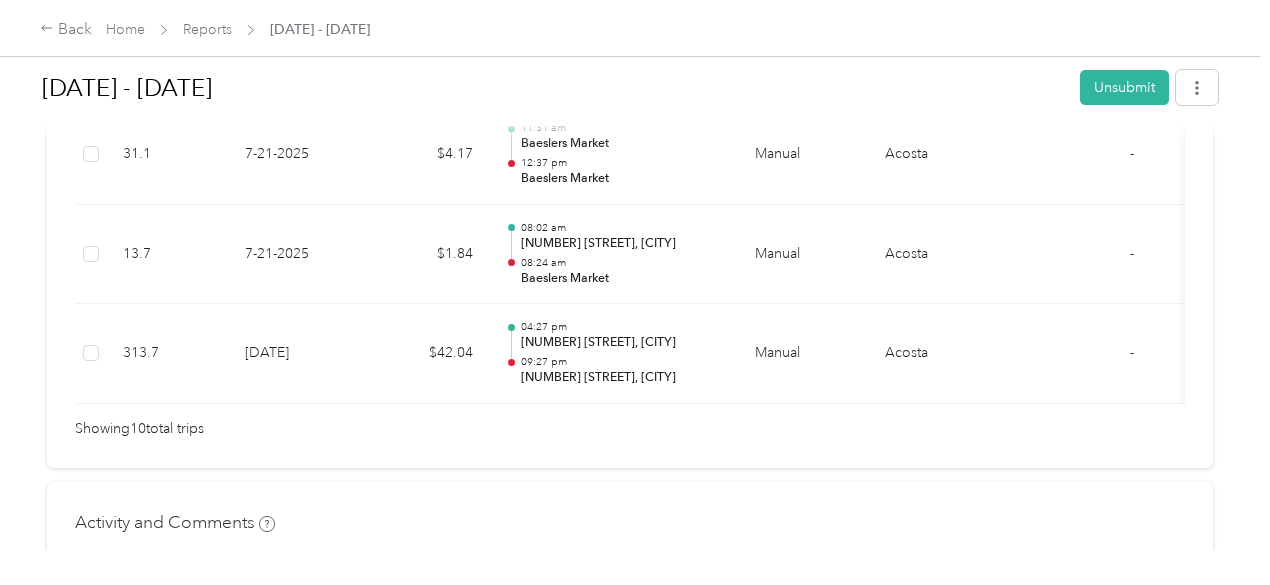 scroll, scrollTop: 1314, scrollLeft: 0, axis: vertical 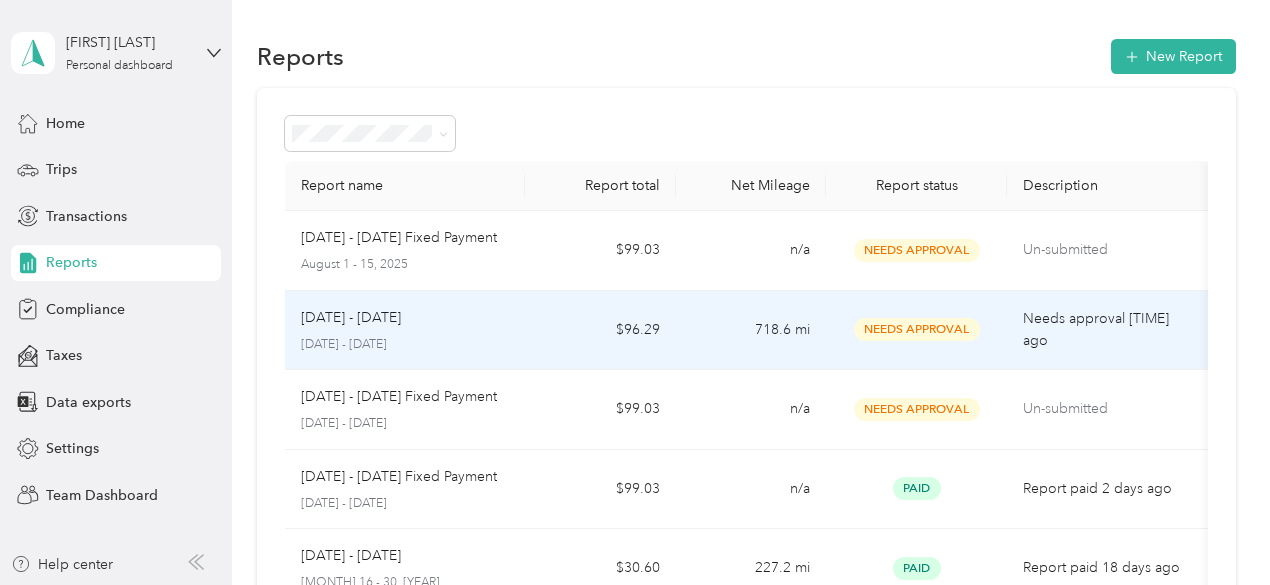 click on "$96.29" at bounding box center [600, 331] 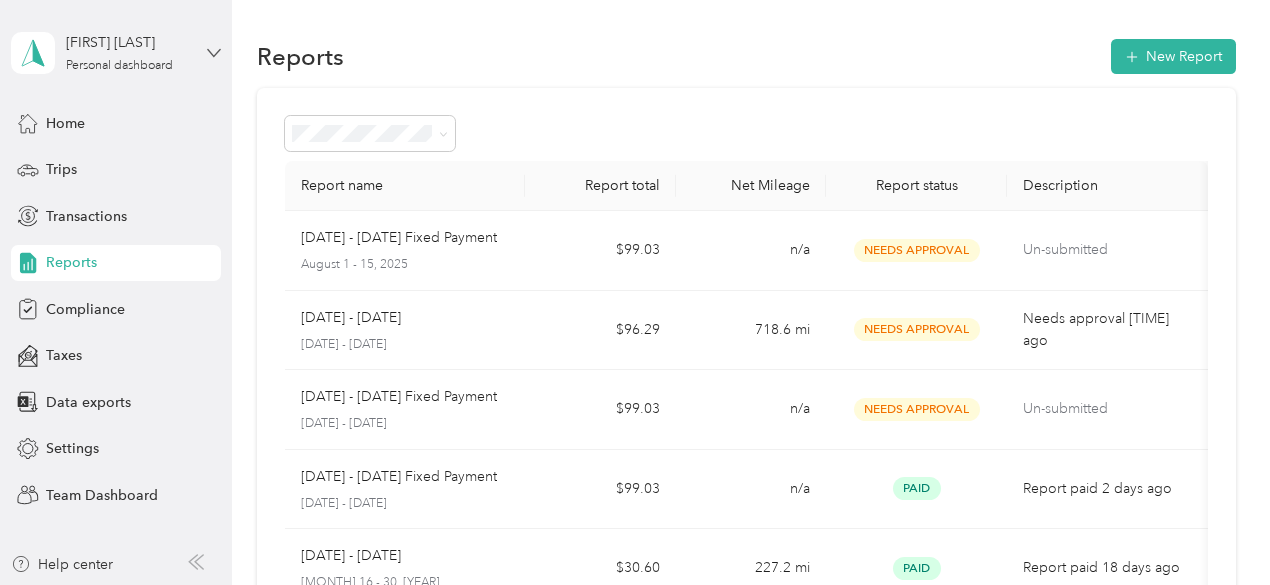 click 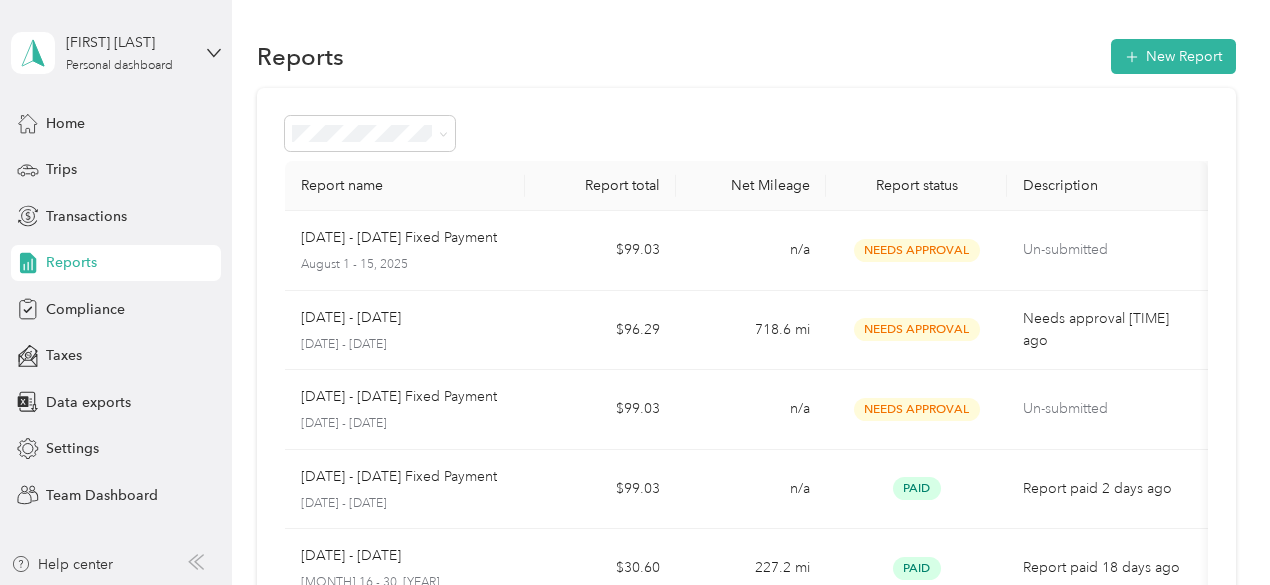 click on "Log out" at bounding box center (163, 255) 